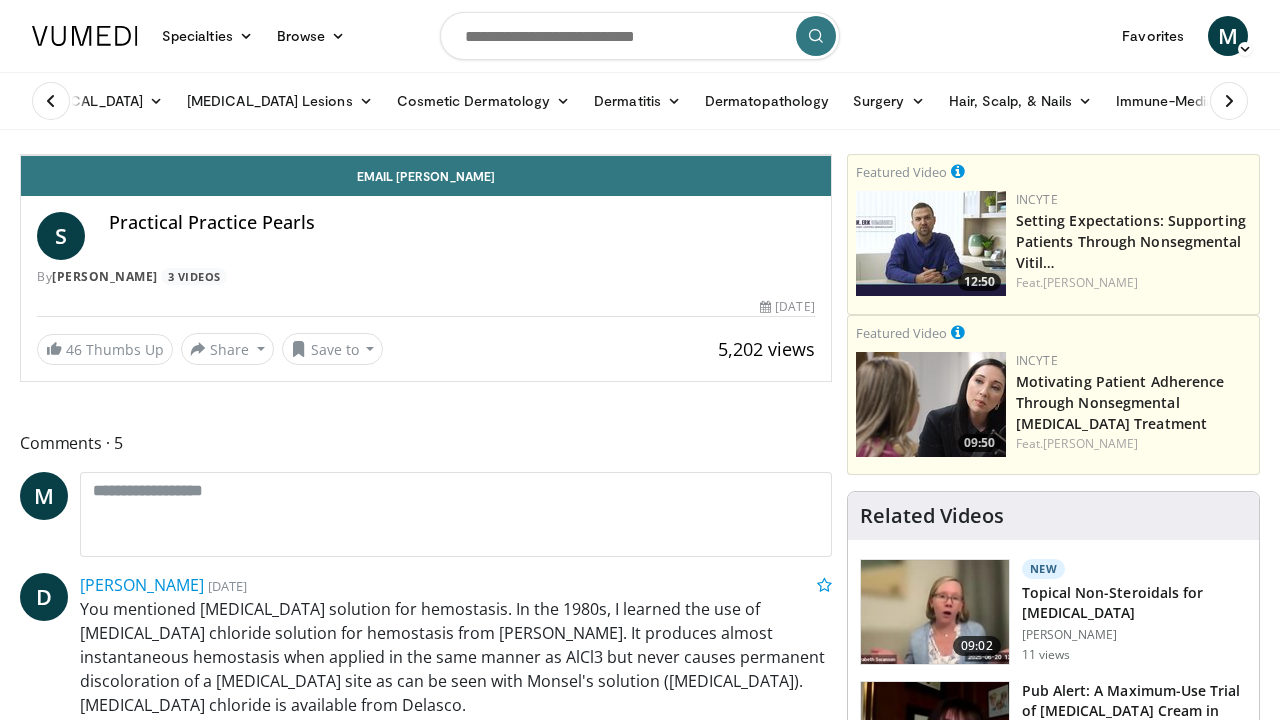 scroll, scrollTop: 200, scrollLeft: 0, axis: vertical 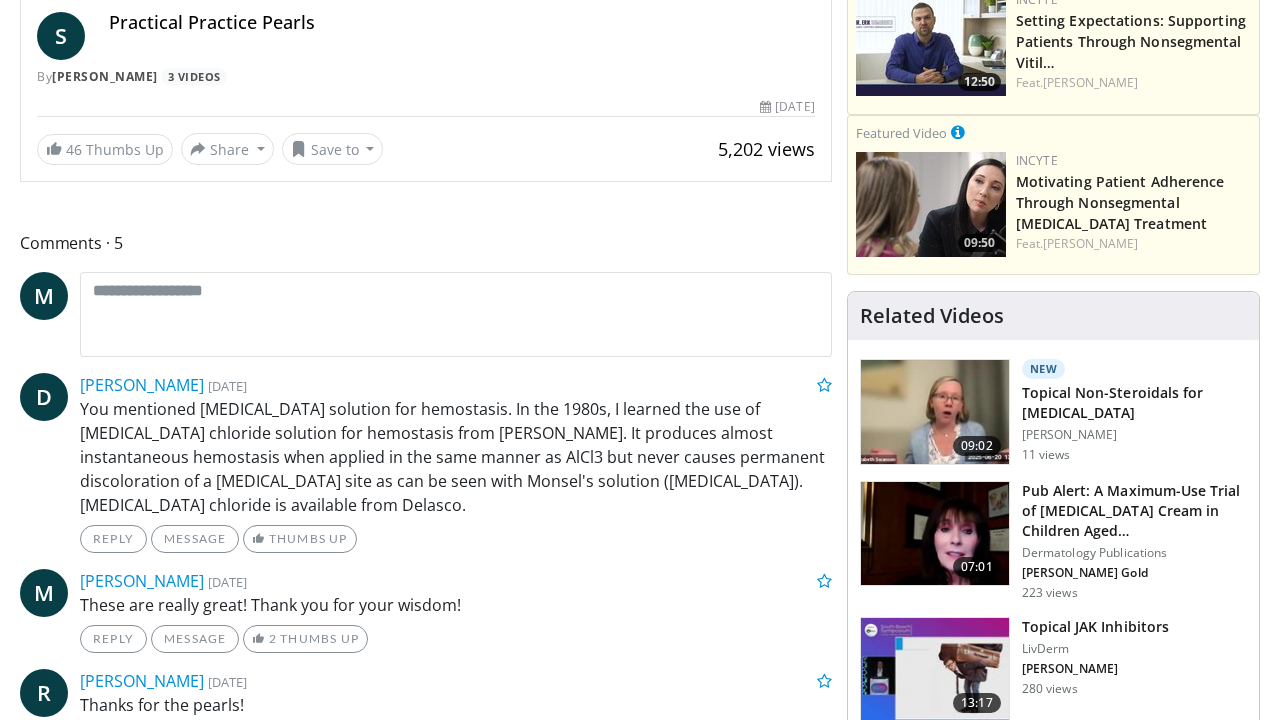 drag, startPoint x: 0, startPoint y: 532, endPoint x: 3, endPoint y: 388, distance: 144.03125 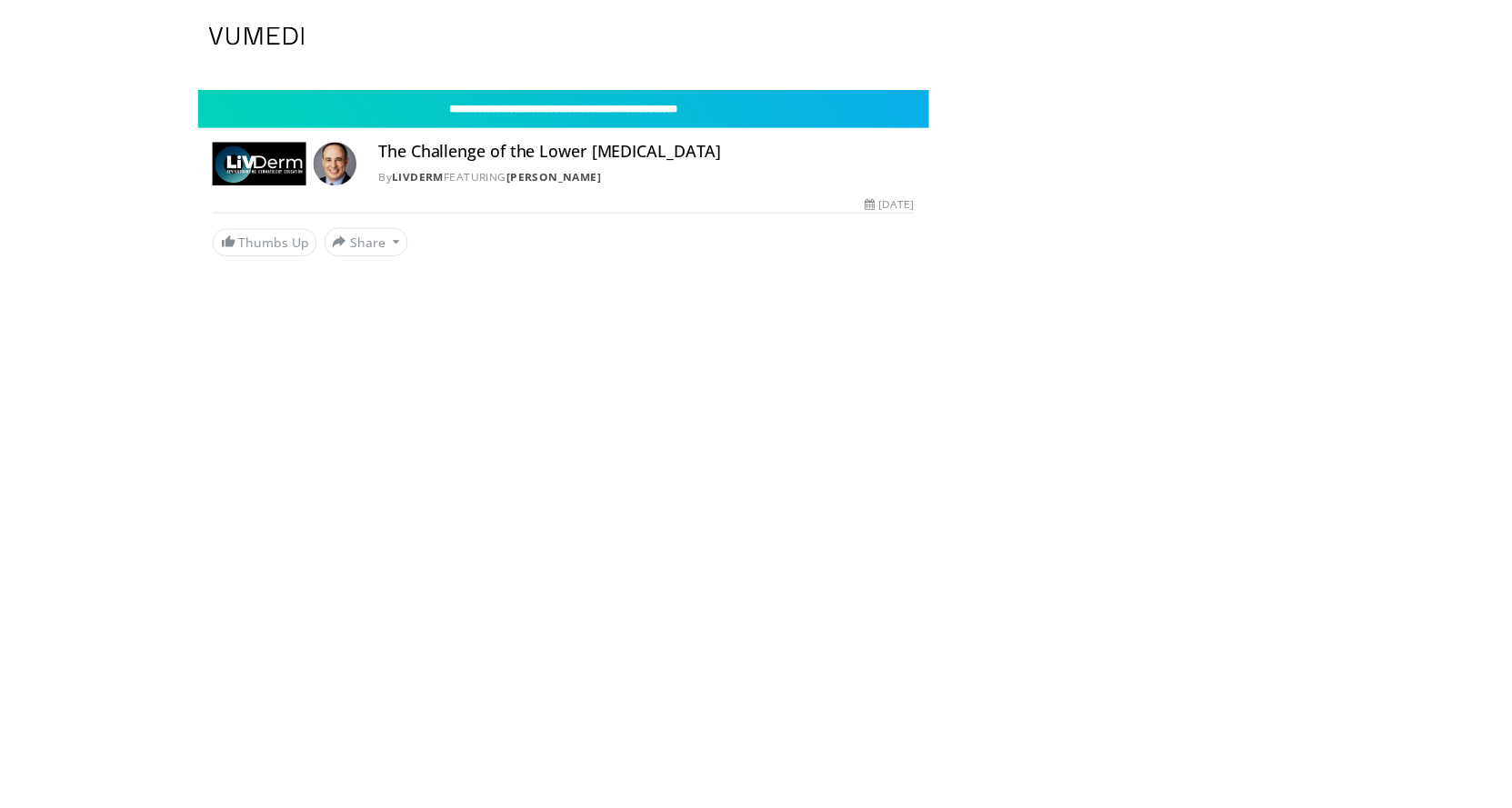 scroll, scrollTop: 0, scrollLeft: 0, axis: both 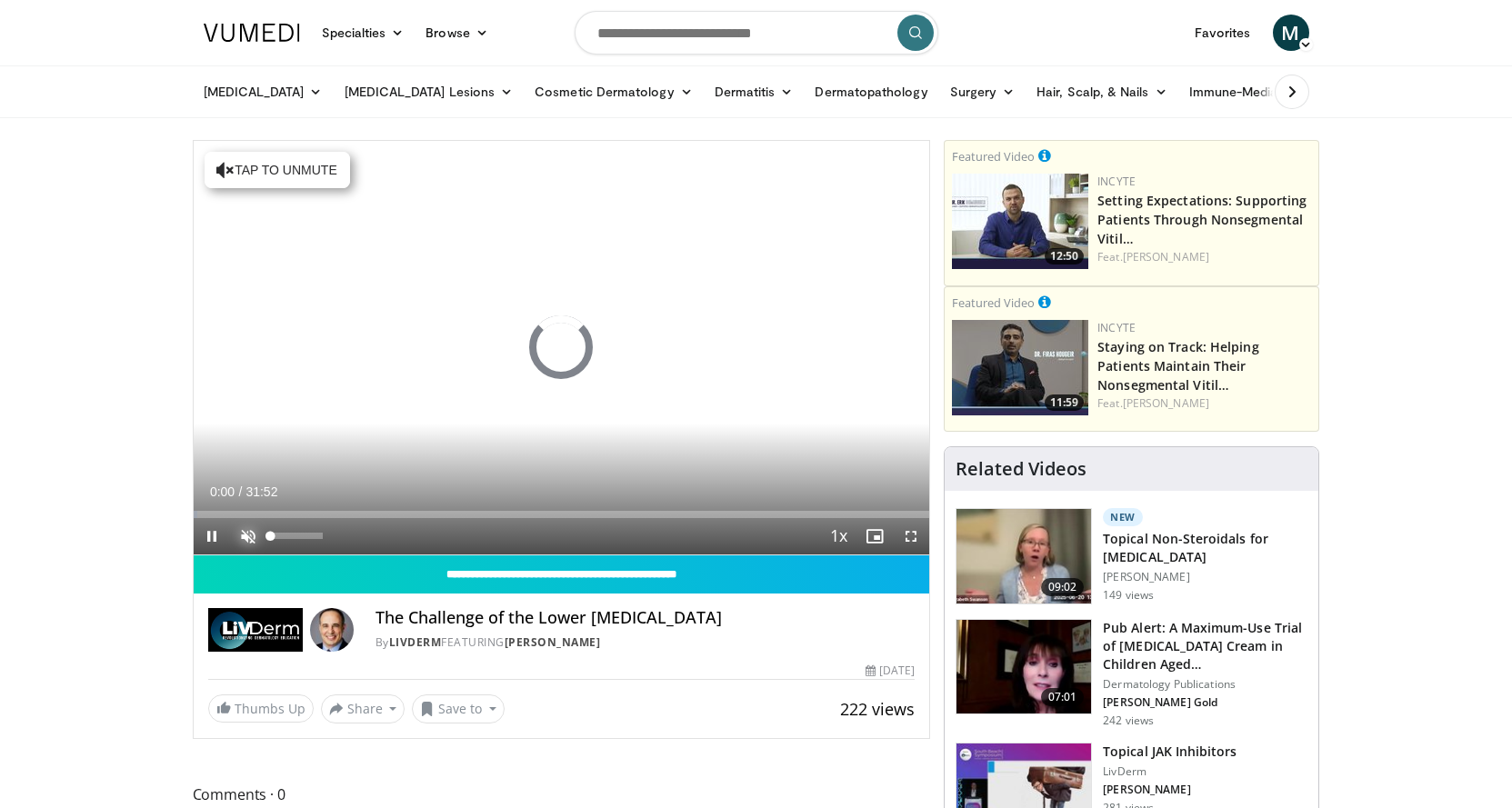 click at bounding box center (248, 536) 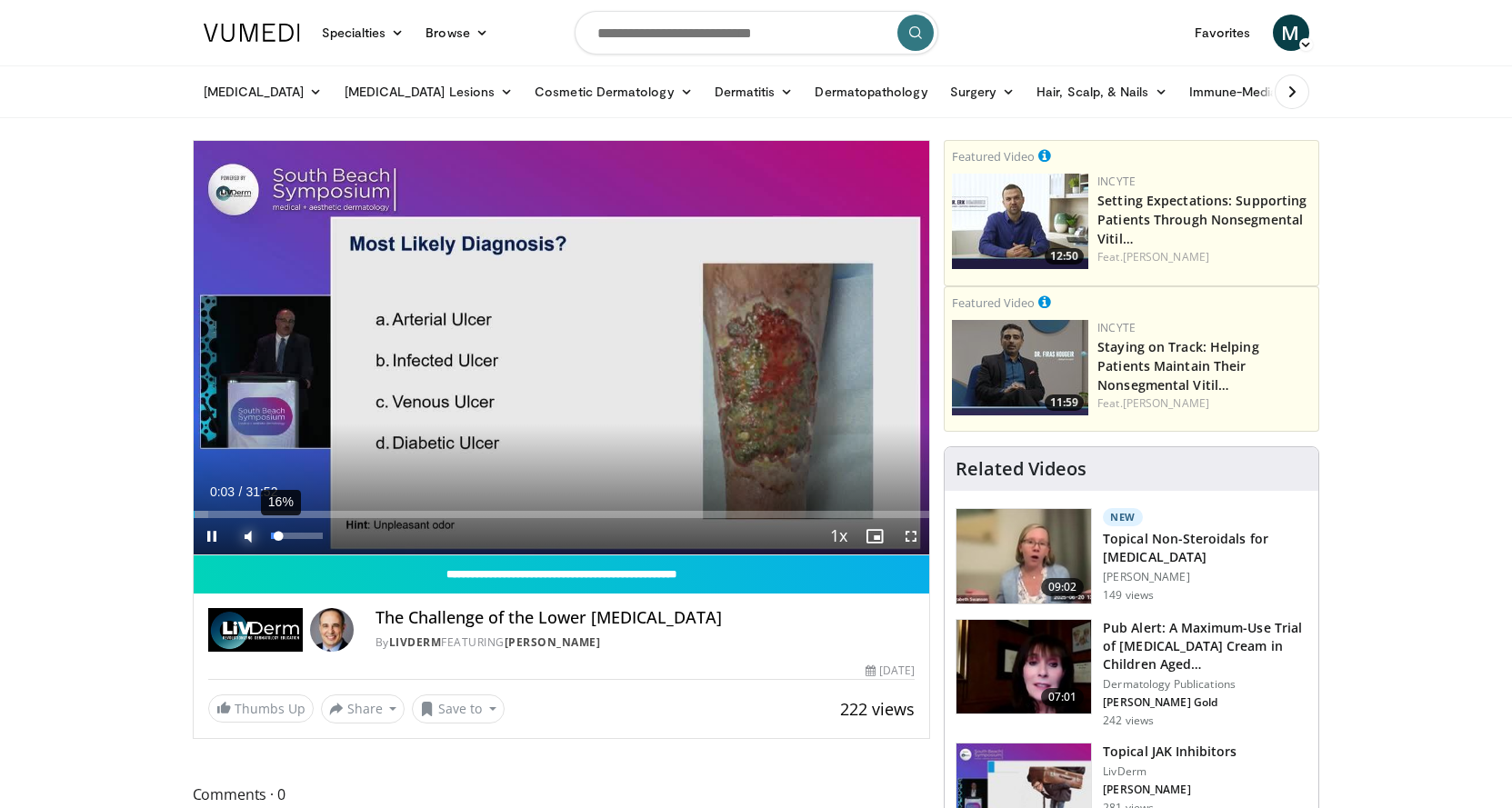 drag, startPoint x: 324, startPoint y: 535, endPoint x: 279, endPoint y: 534, distance: 45.0111 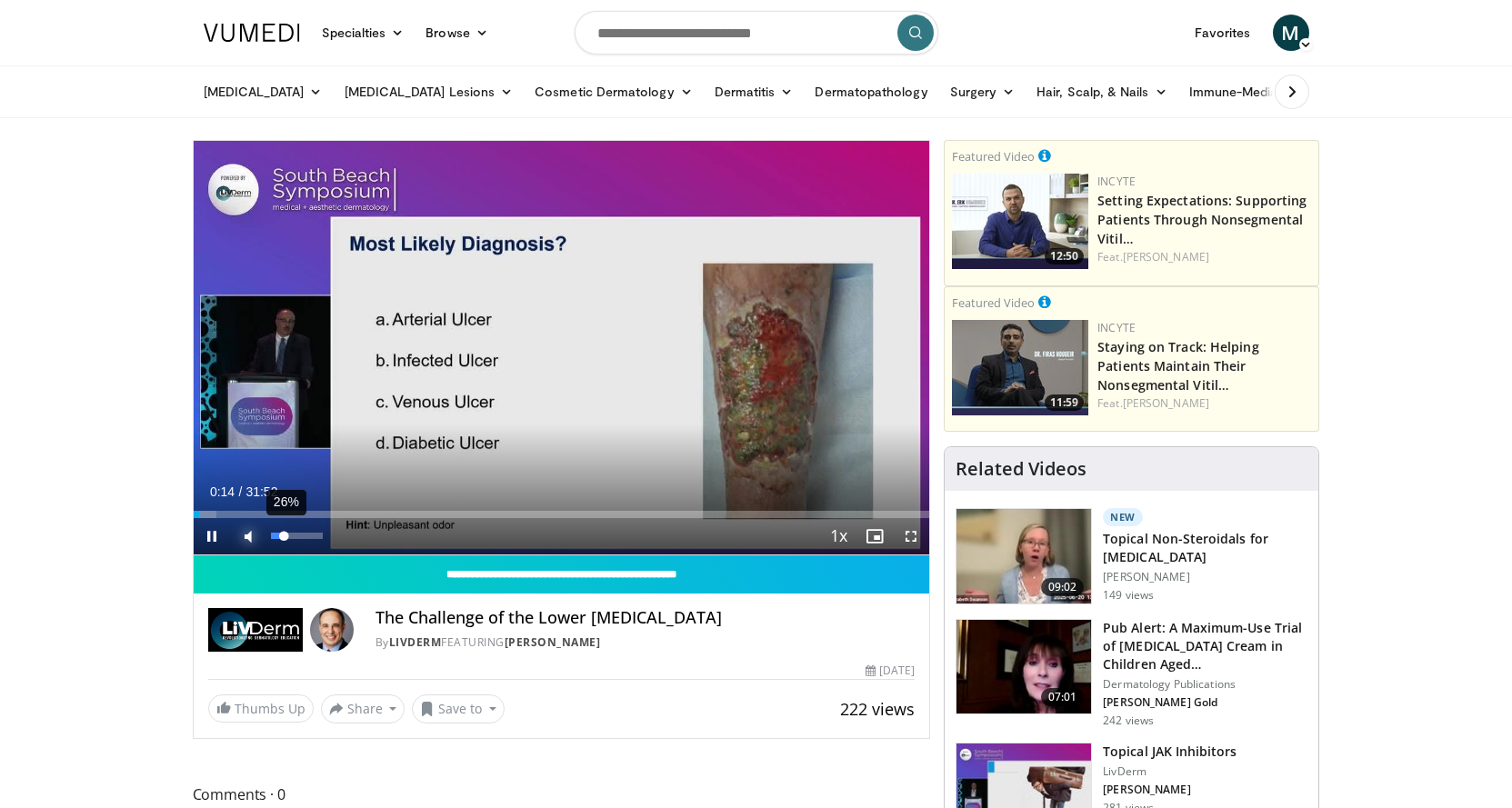 click at bounding box center [277, 535] 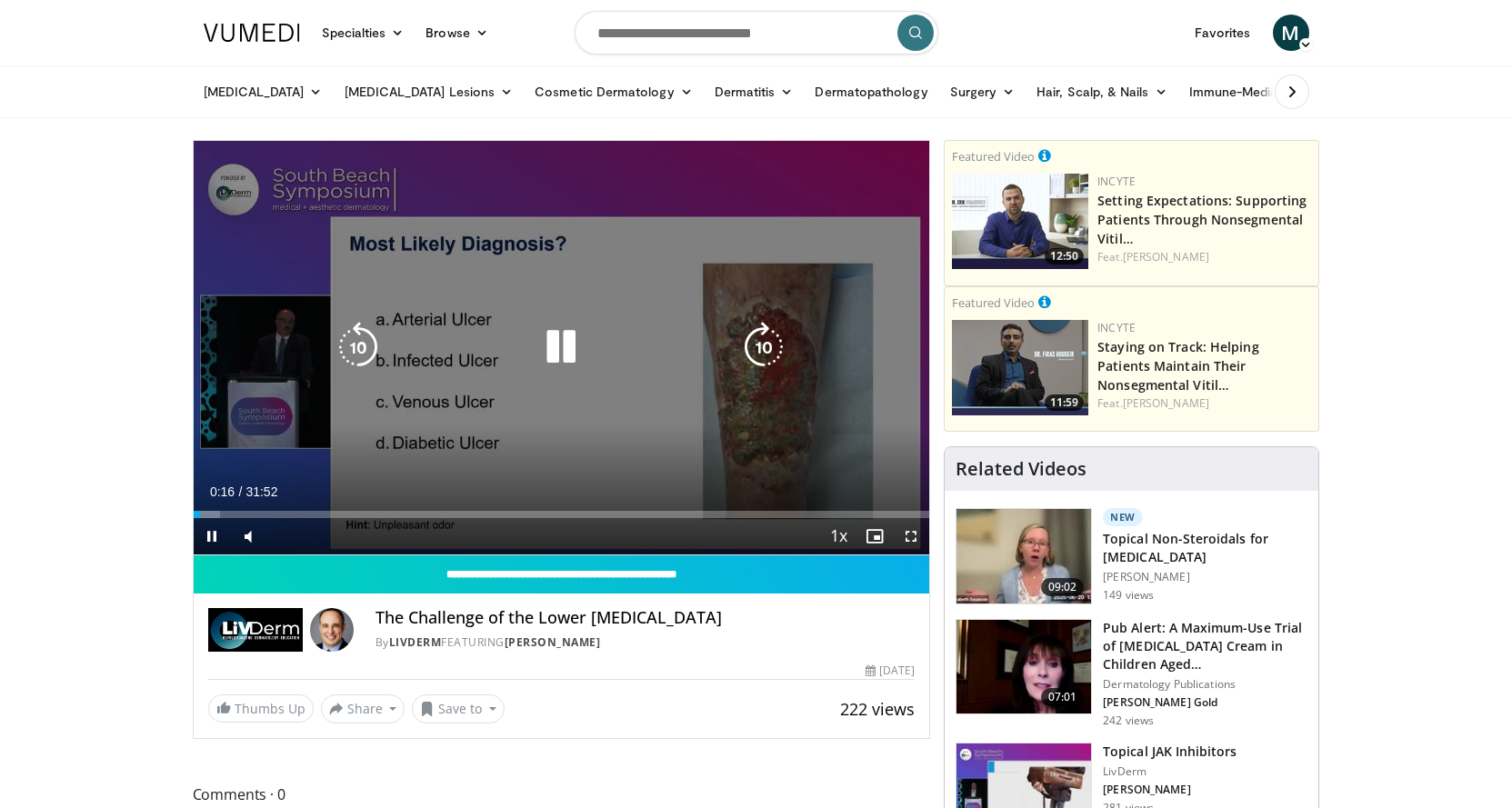 click at bounding box center [764, 347] 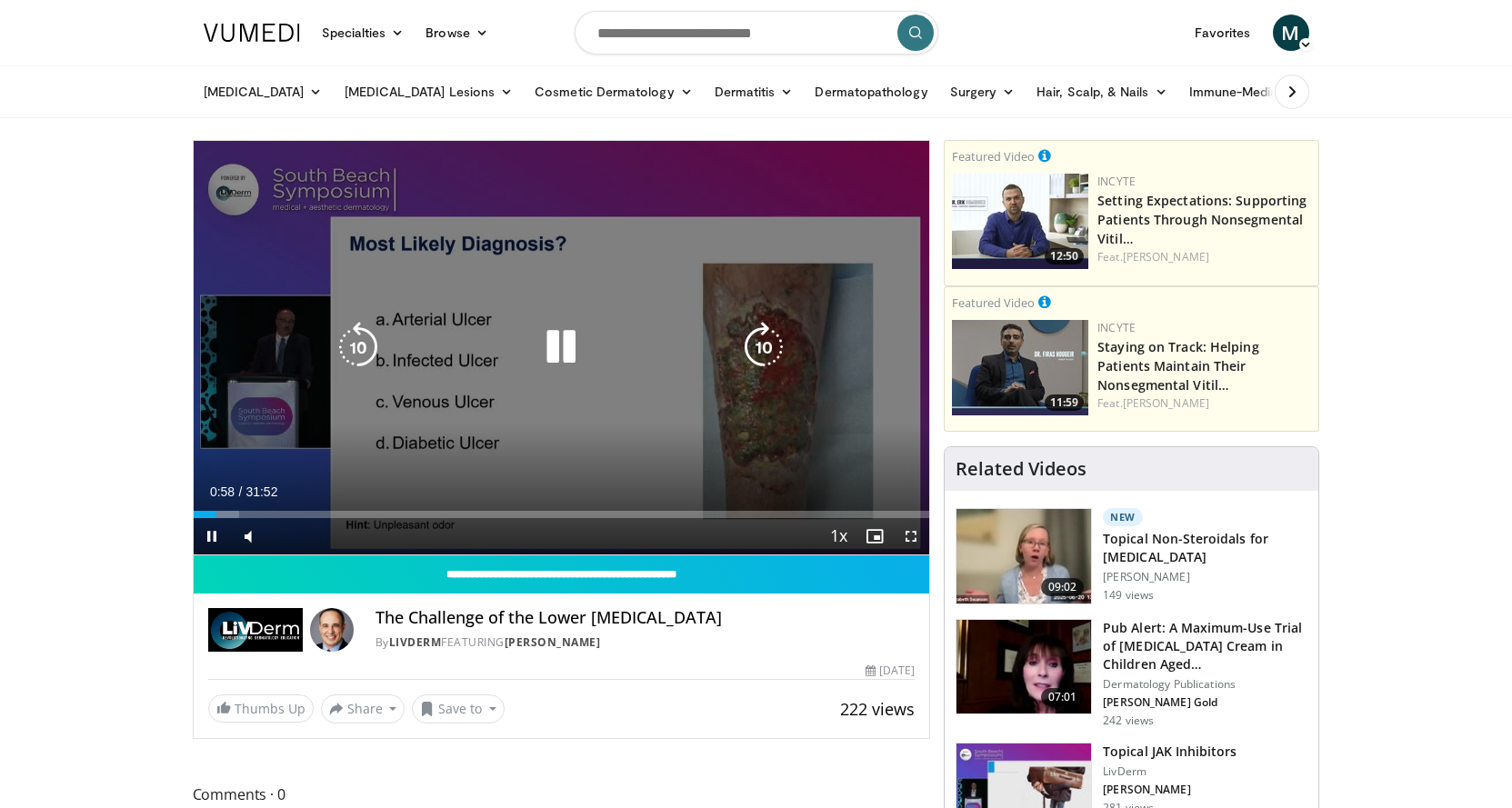 click at bounding box center [561, 347] 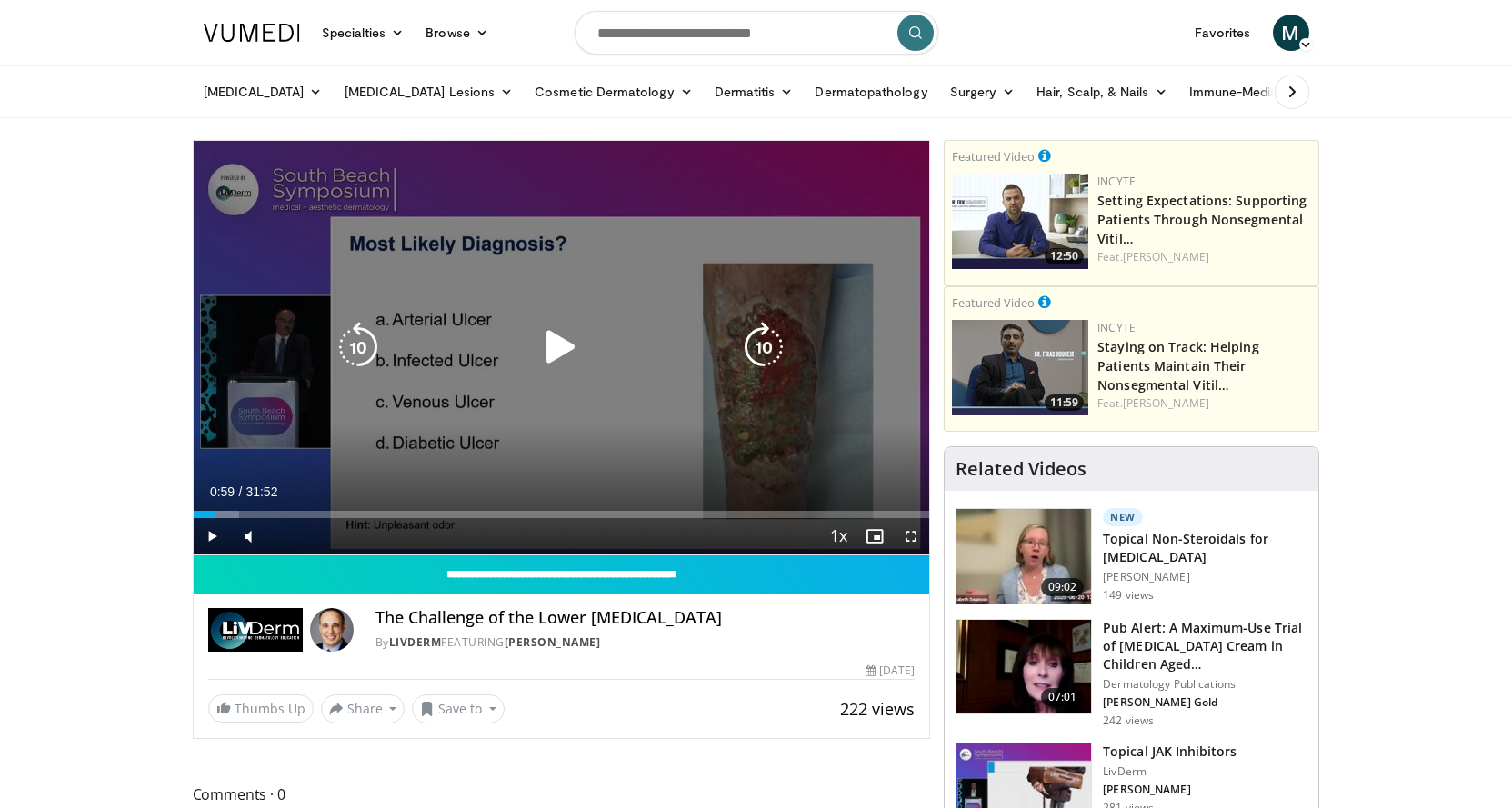 click at bounding box center [561, 347] 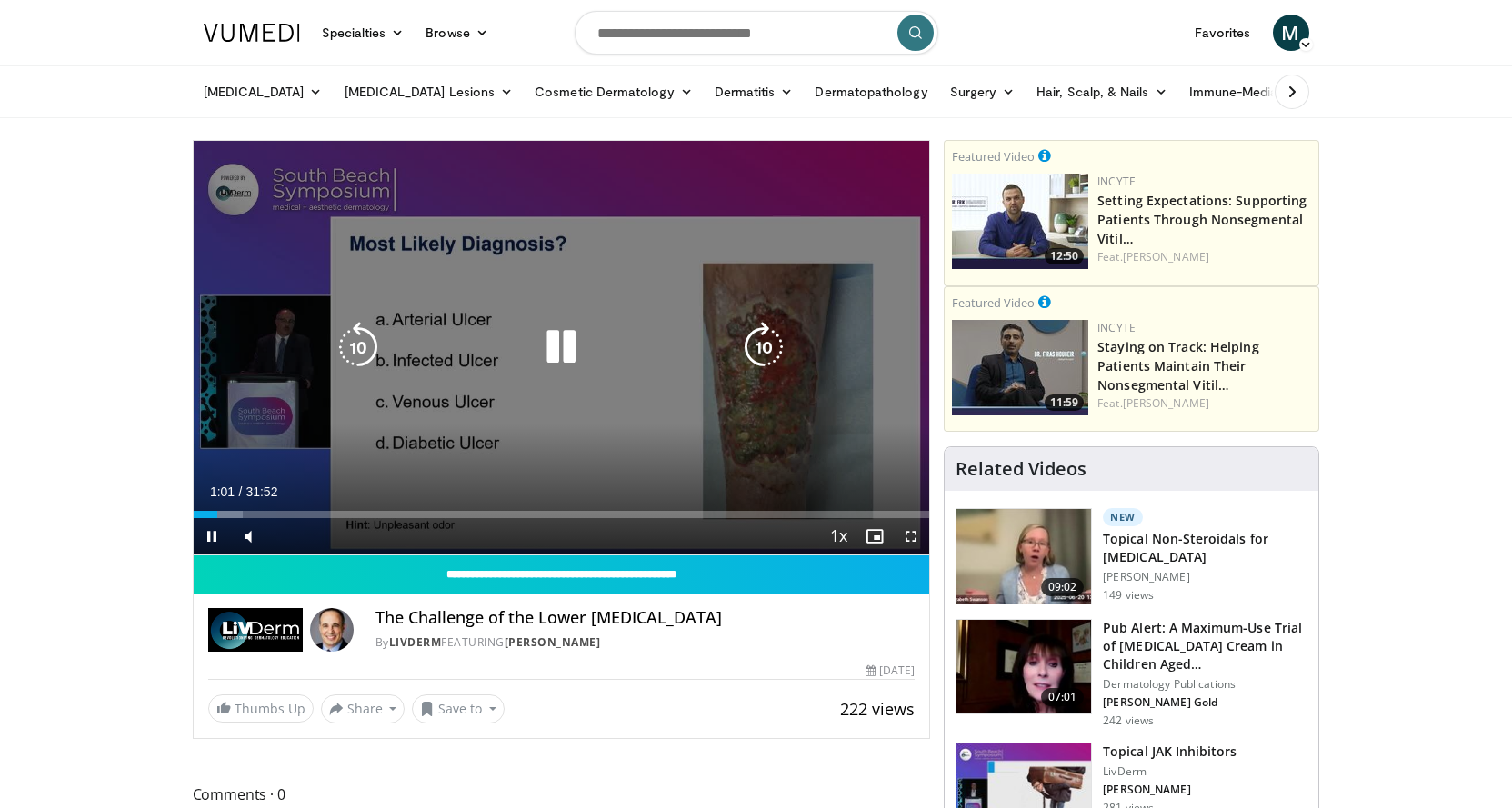 click at bounding box center [764, 347] 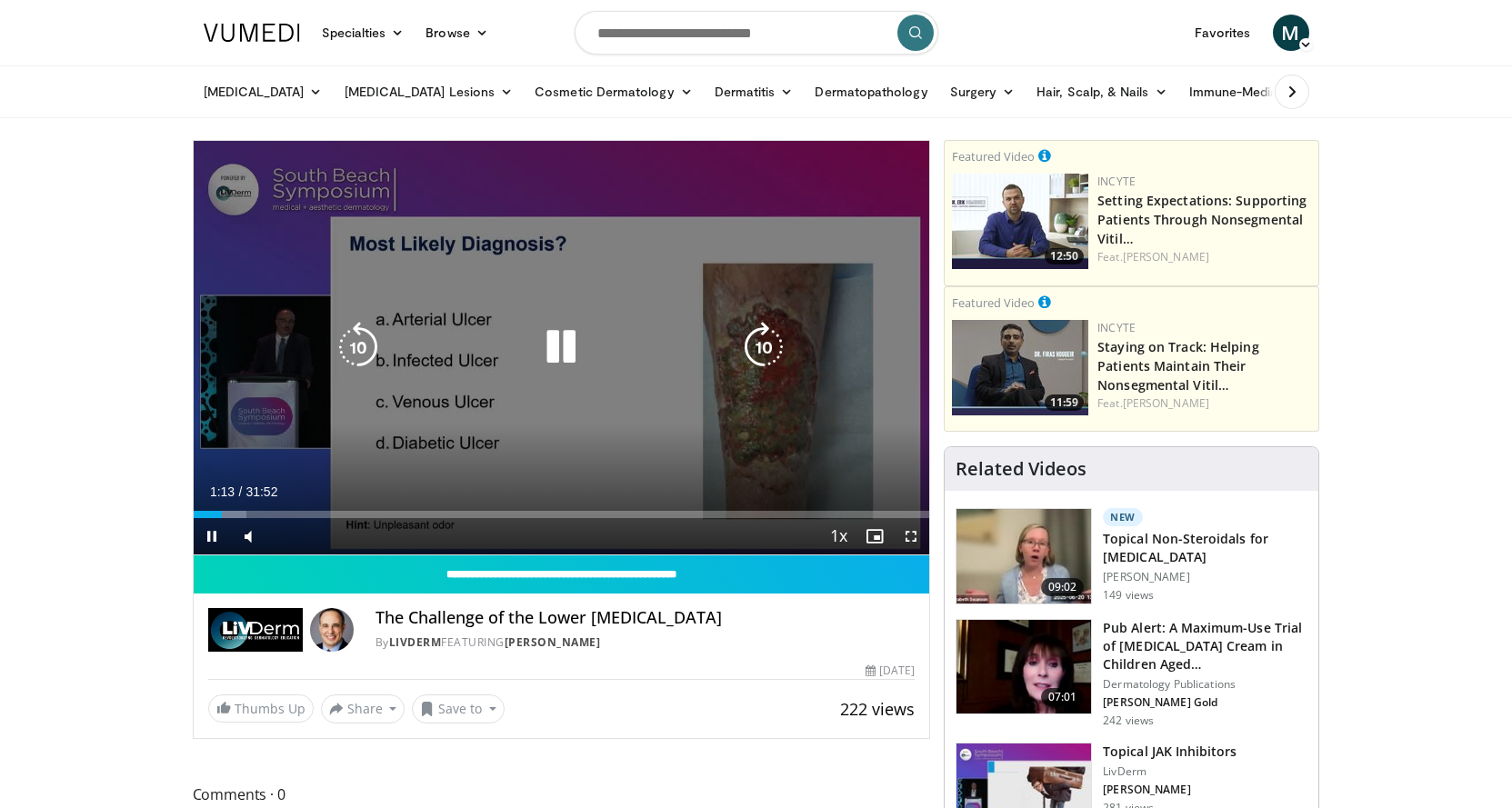click at bounding box center [764, 347] 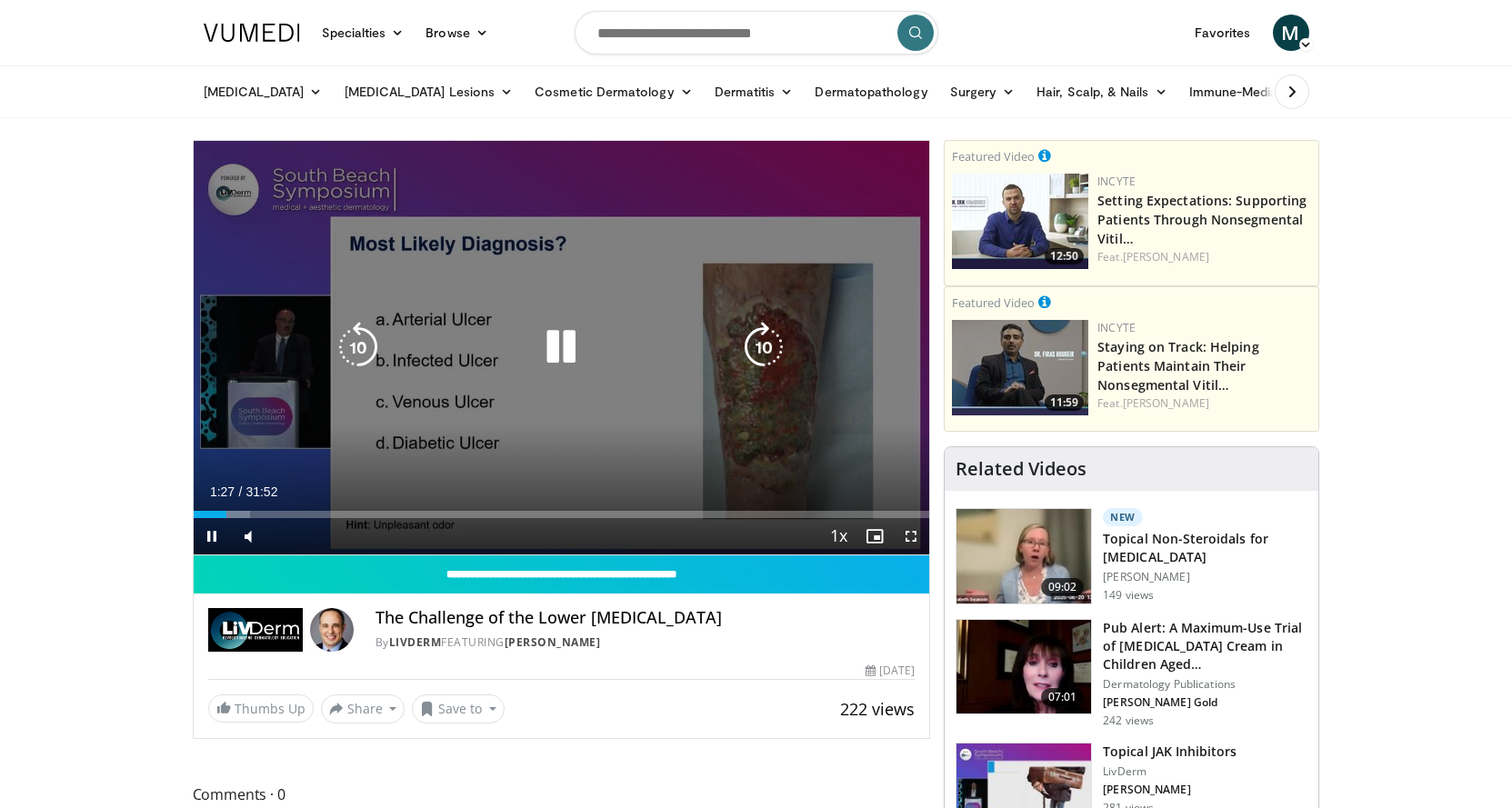 click at bounding box center (764, 347) 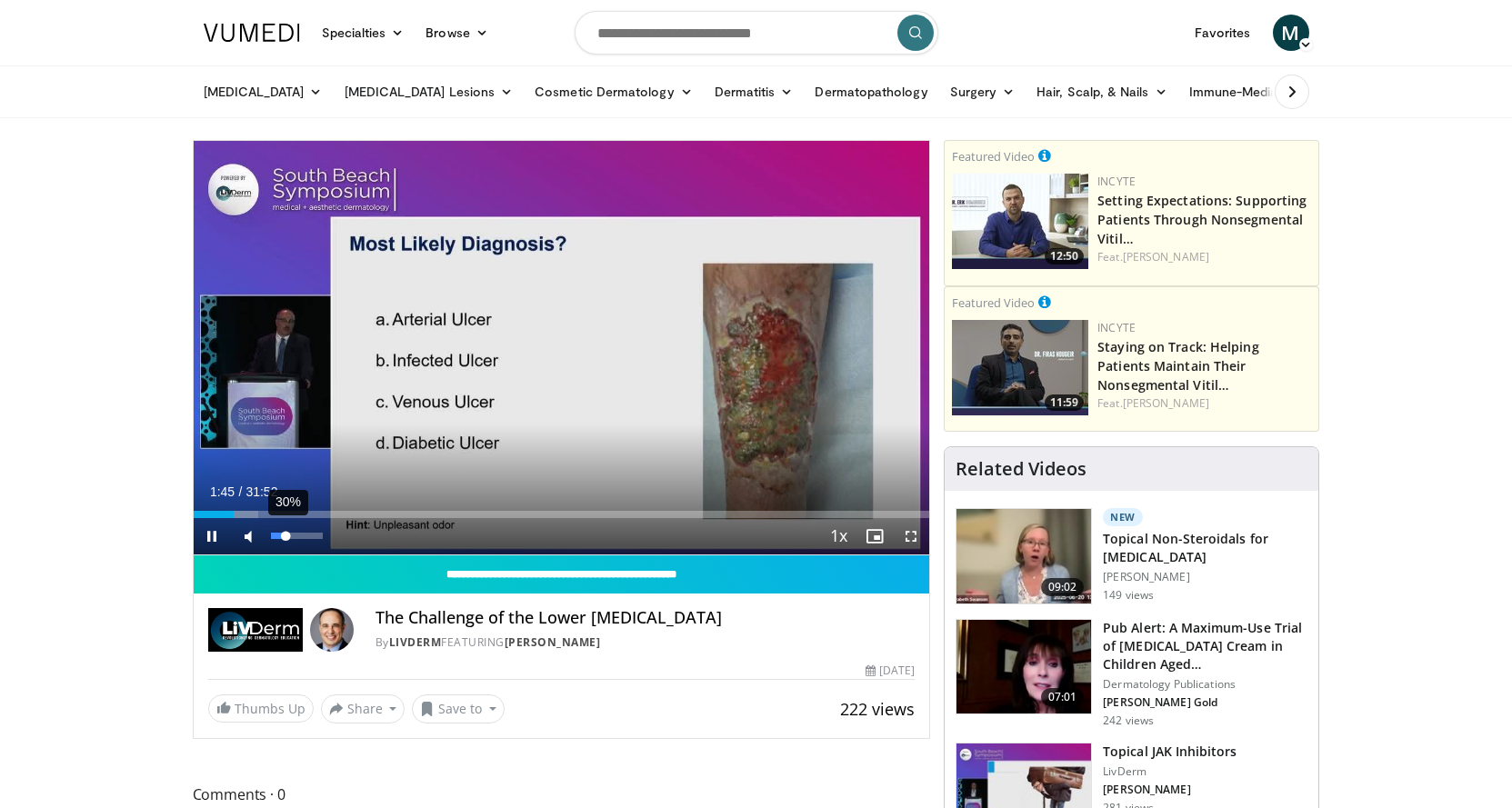 click at bounding box center (278, 535) 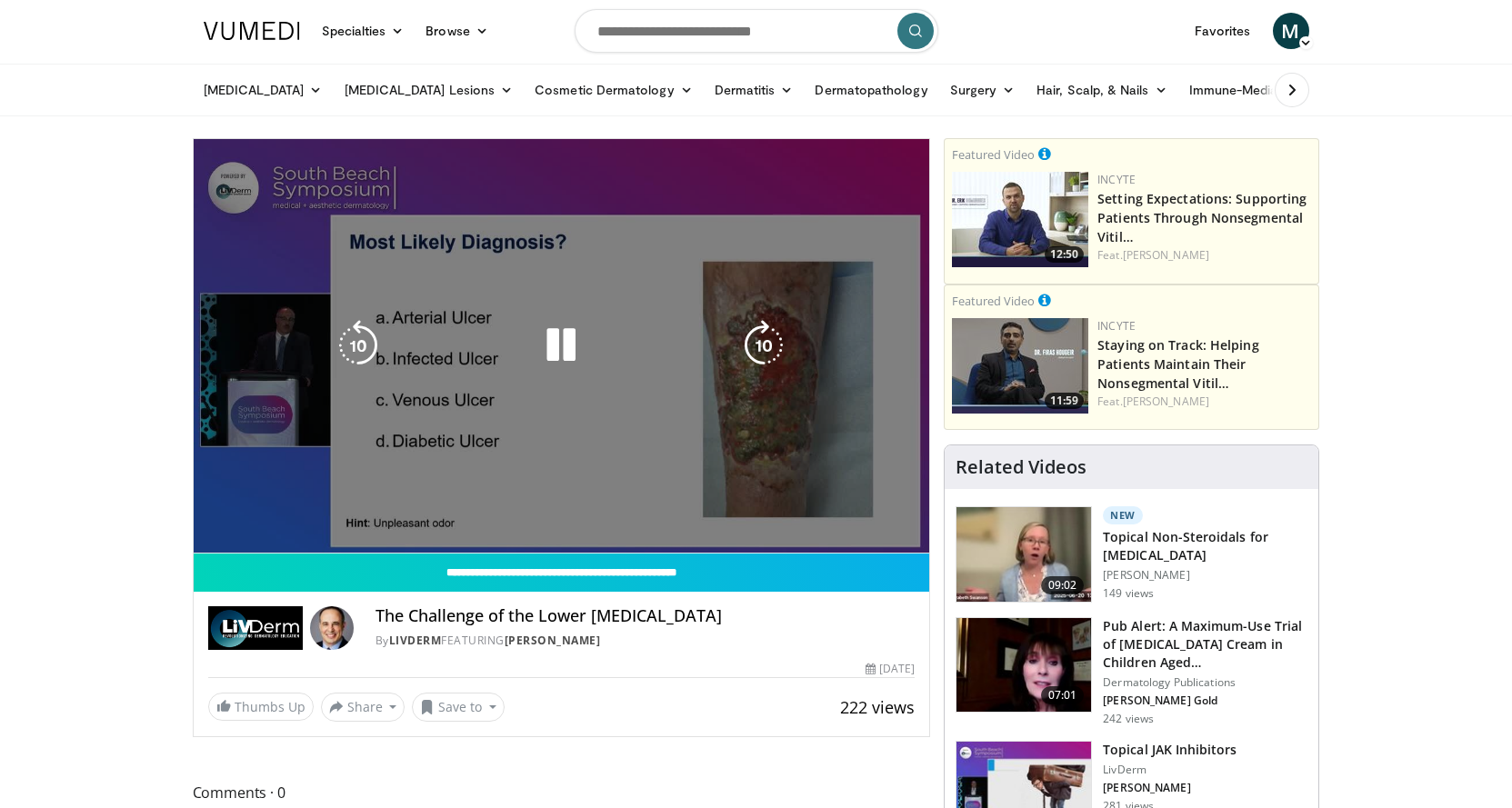 scroll, scrollTop: 0, scrollLeft: 0, axis: both 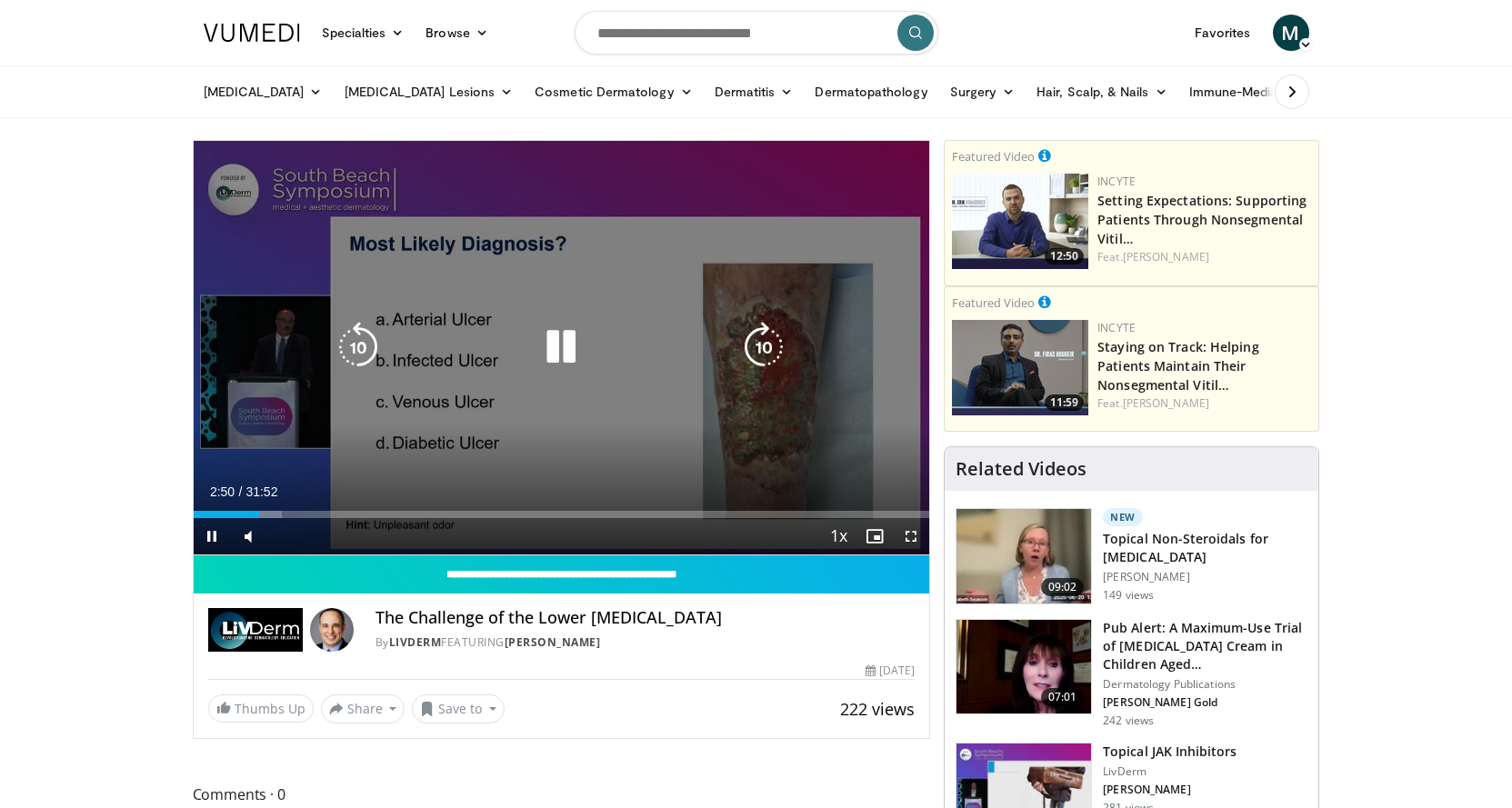 click at bounding box center (764, 347) 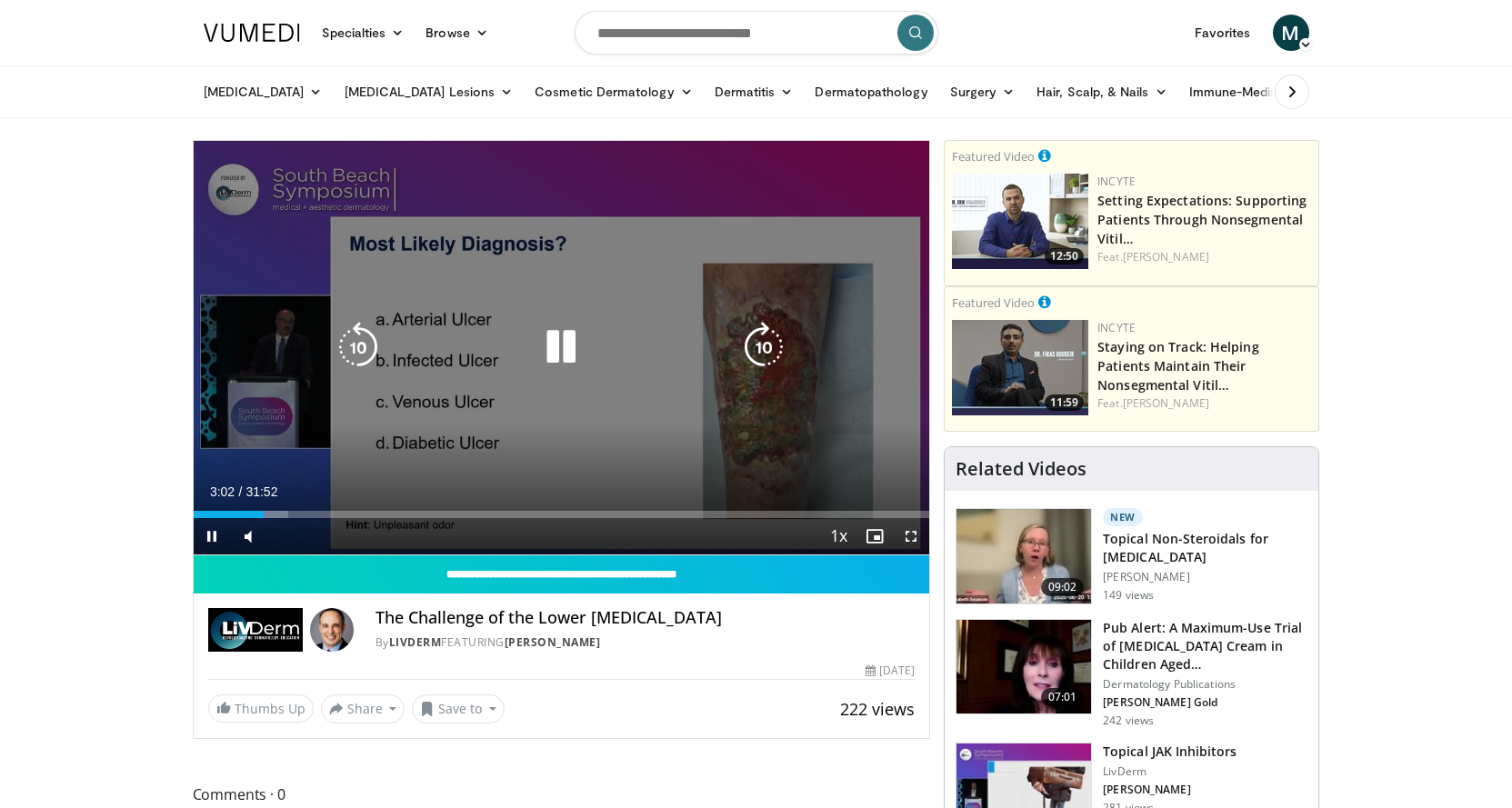 click at bounding box center (764, 347) 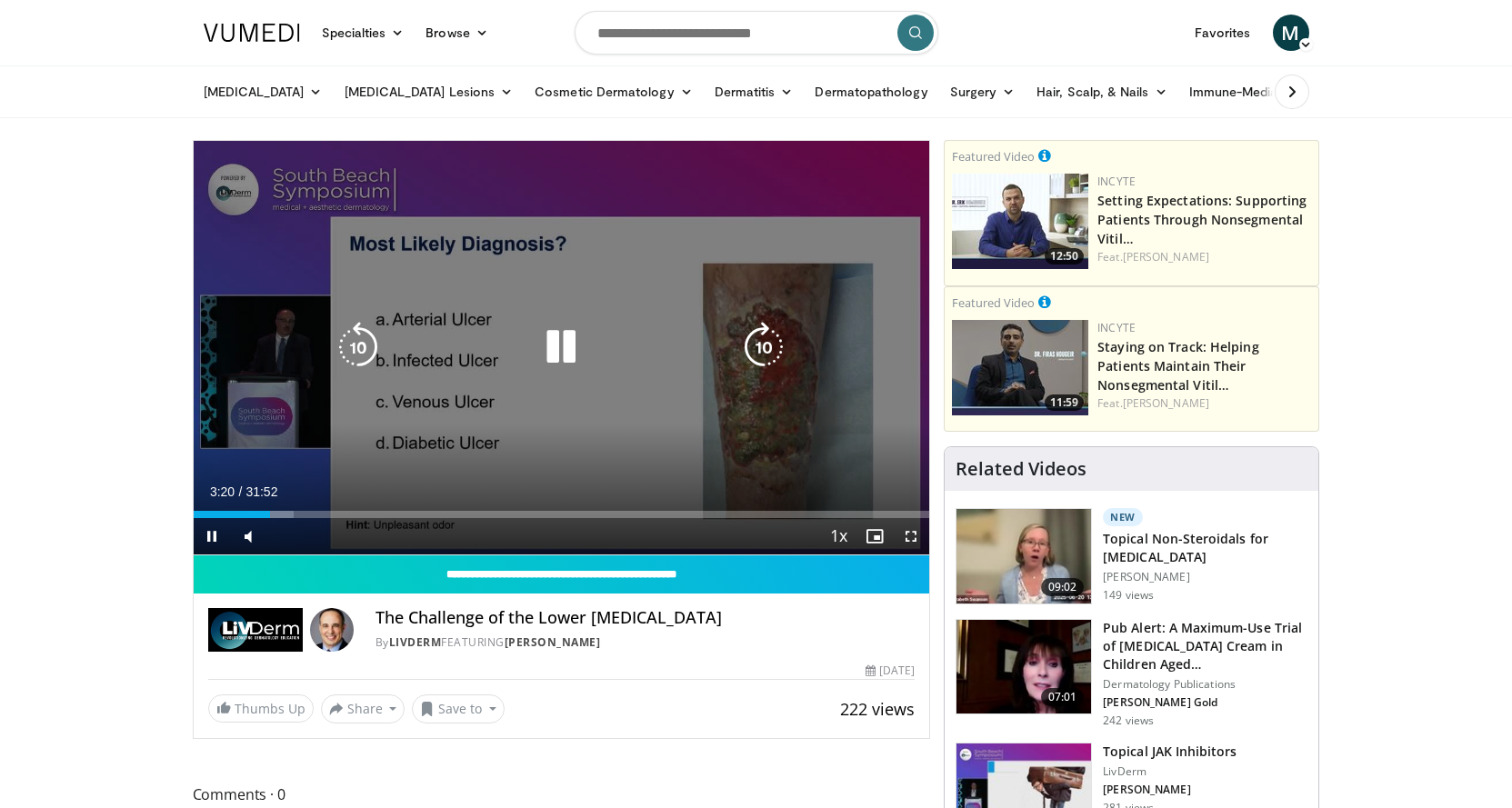 click at bounding box center [764, 347] 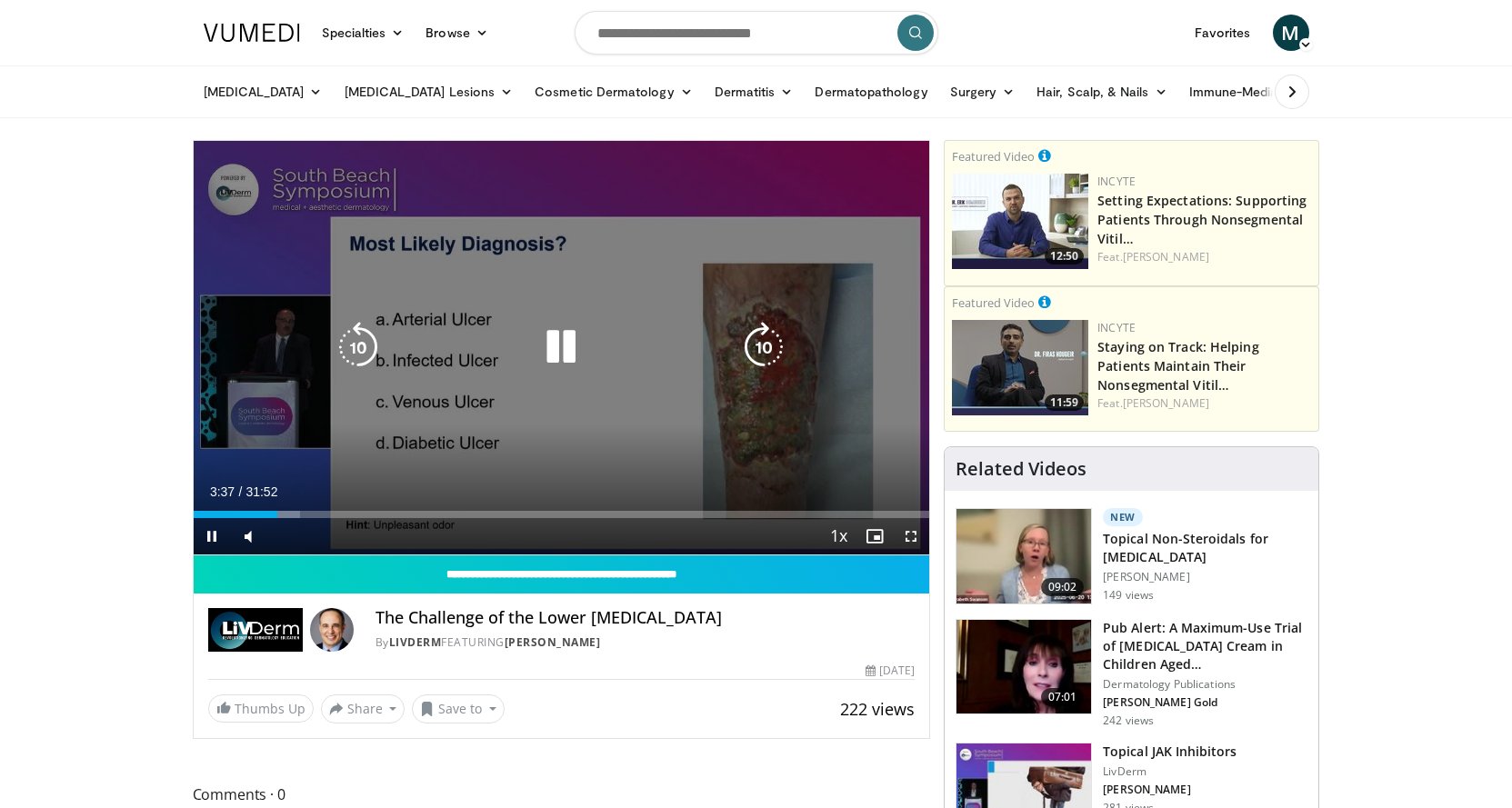 click at bounding box center (764, 347) 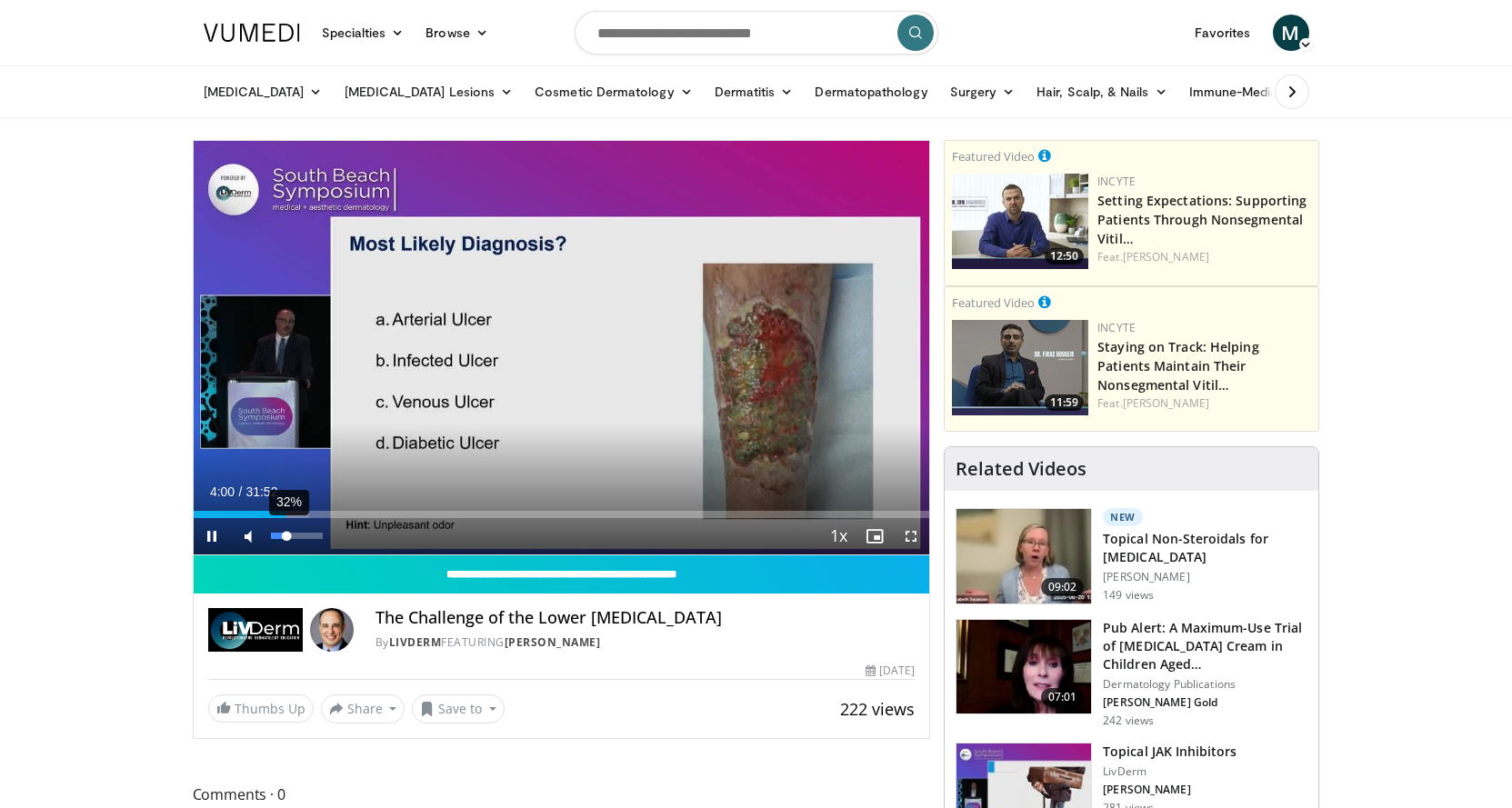 click at bounding box center (279, 535) 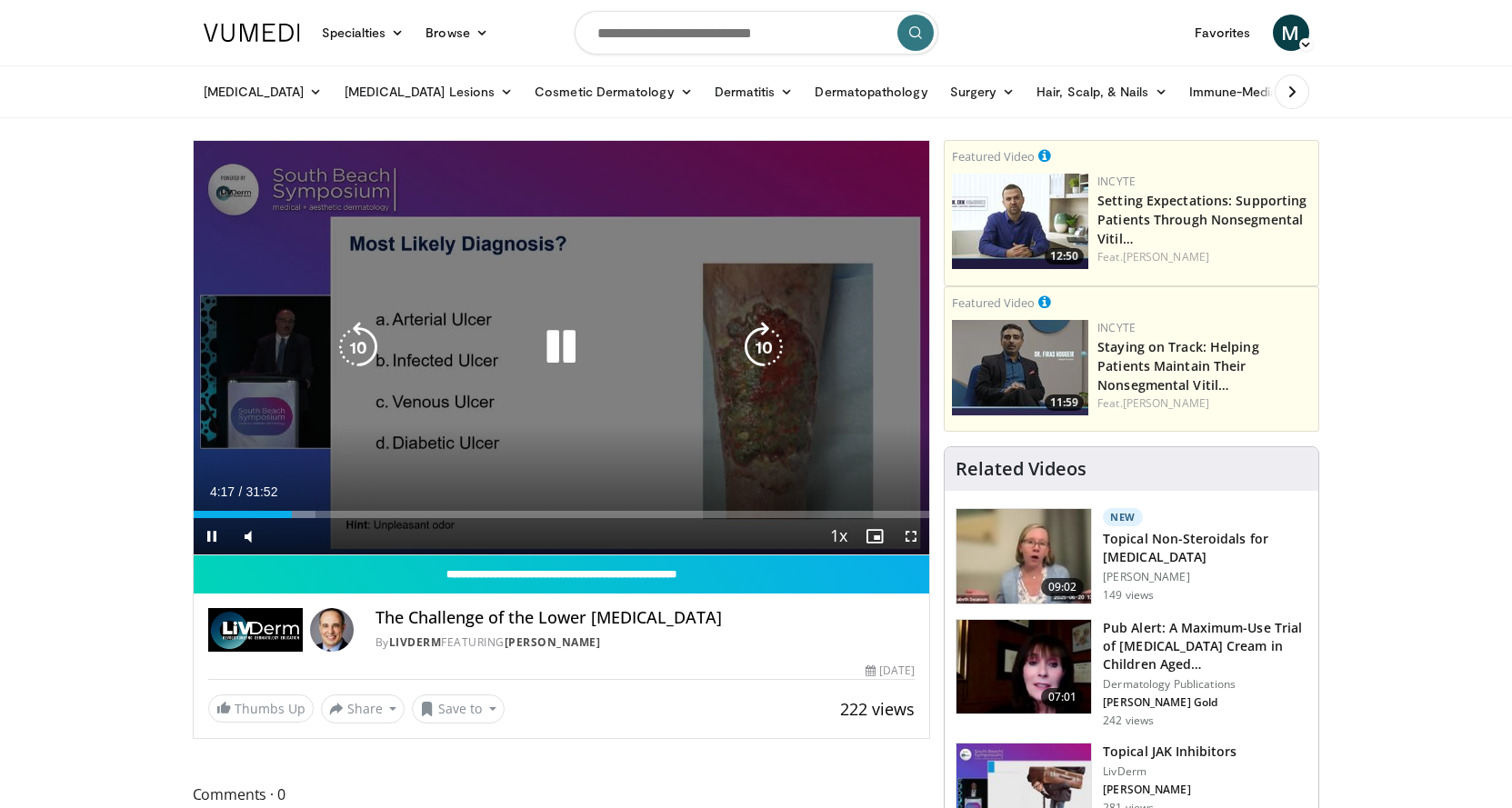 click at bounding box center [764, 347] 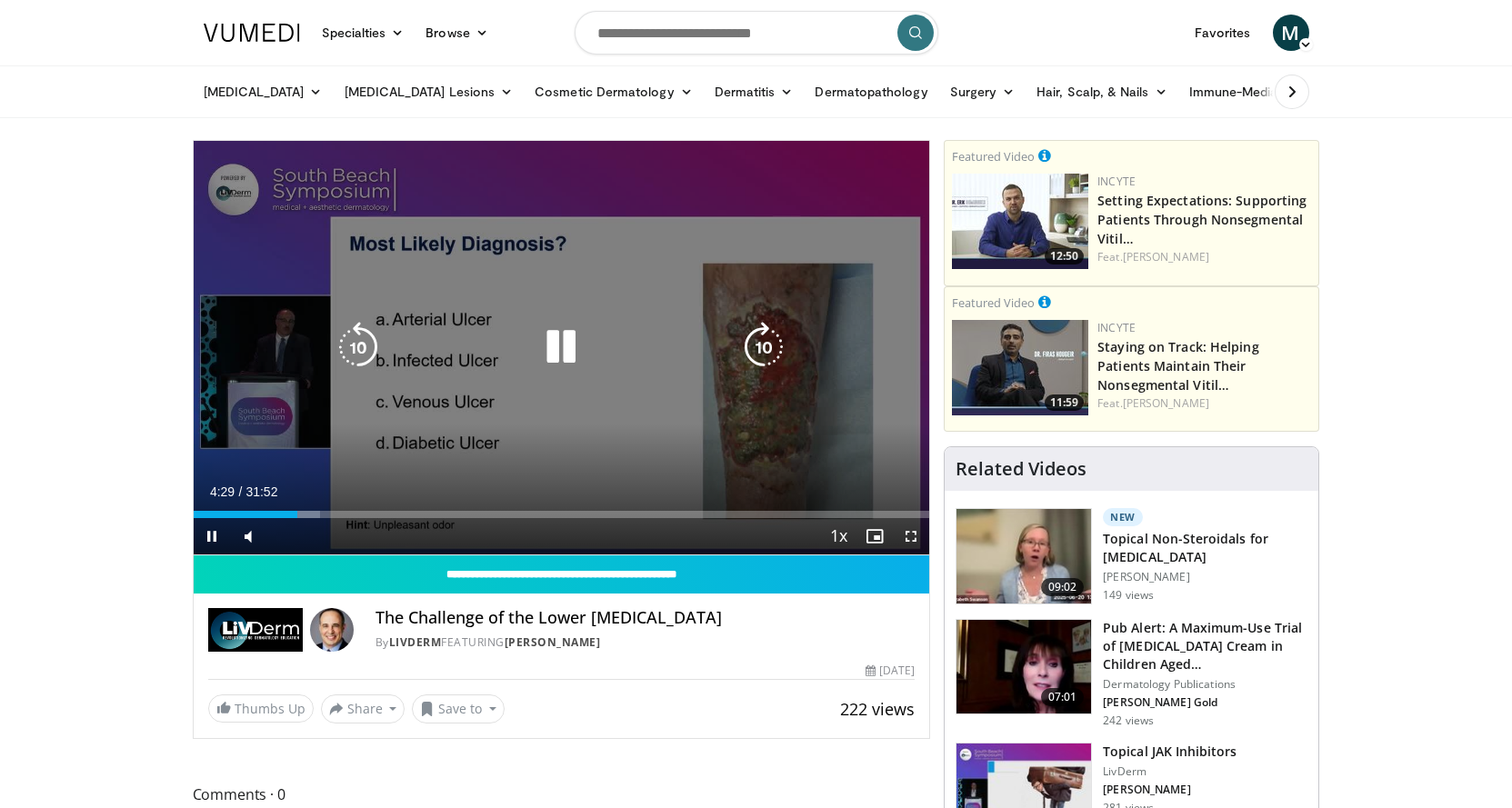 click at bounding box center (764, 347) 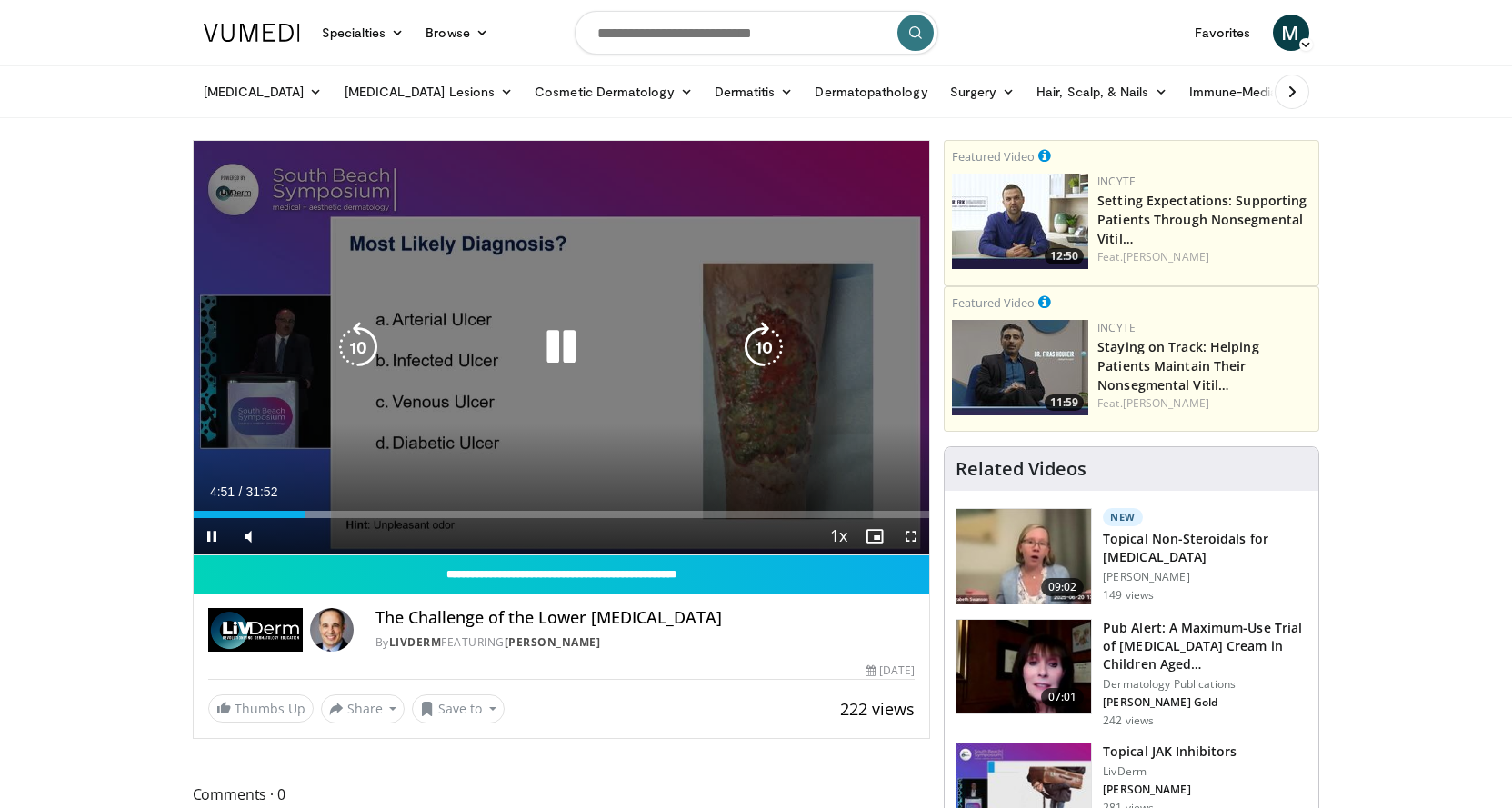 click at bounding box center (561, 347) 